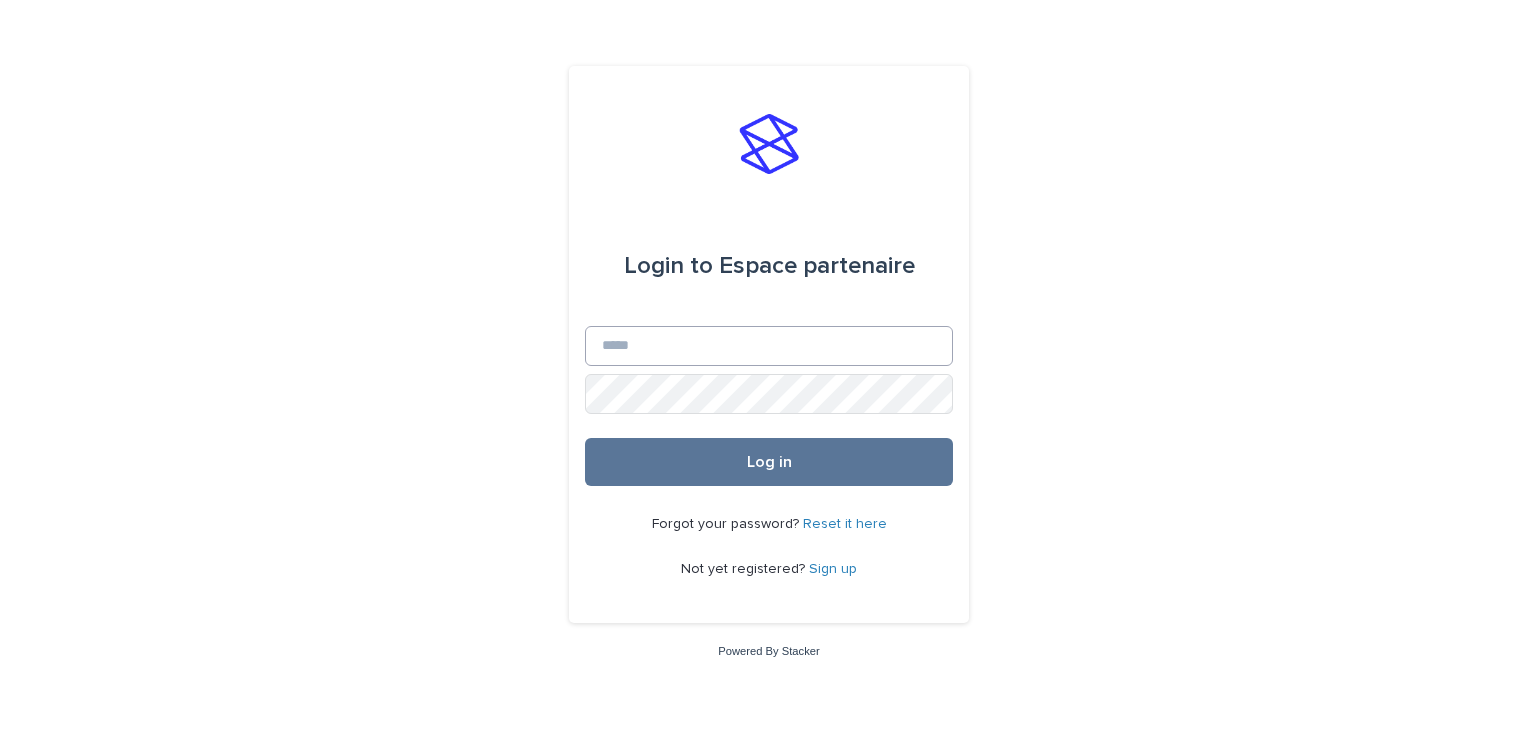 scroll, scrollTop: 0, scrollLeft: 0, axis: both 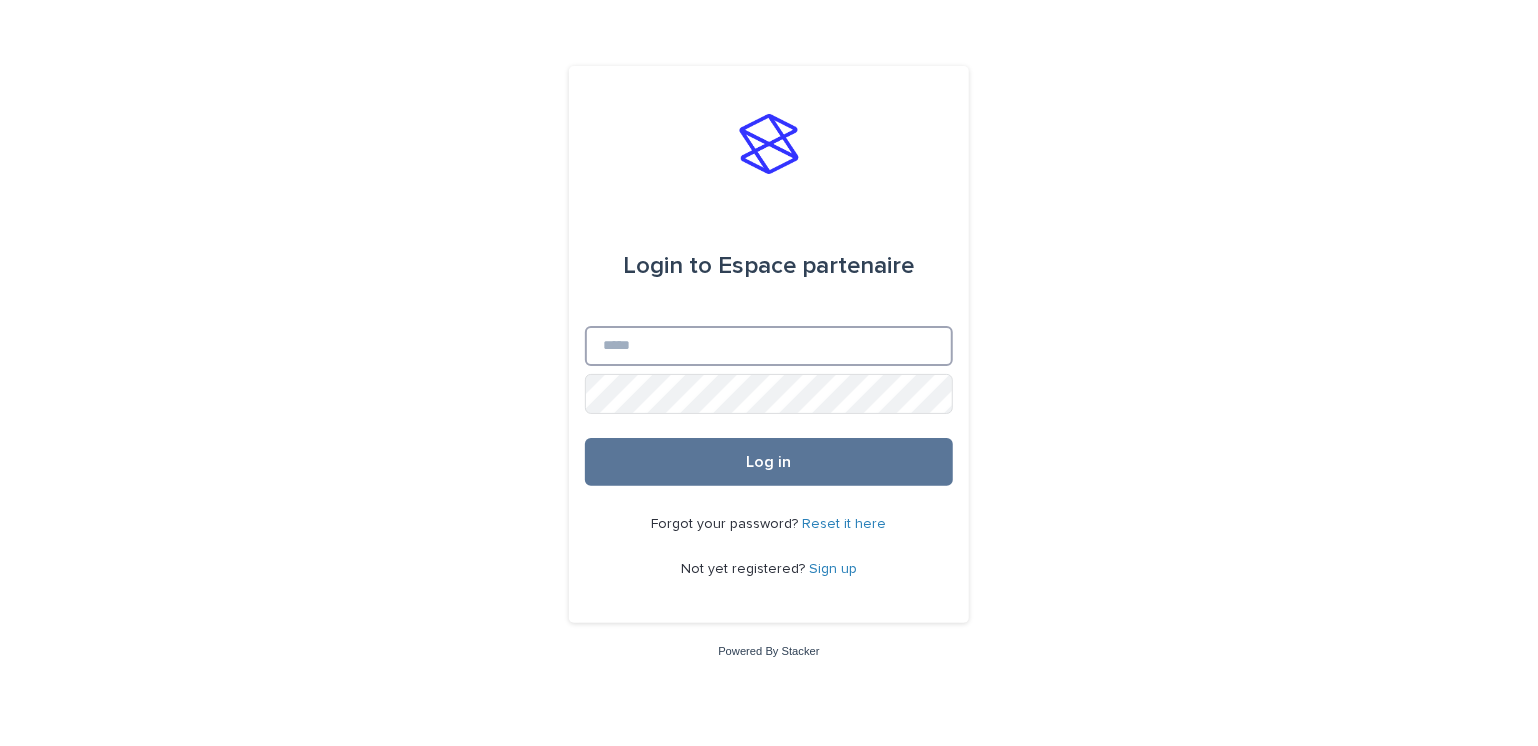 click on "Email" at bounding box center [769, 346] 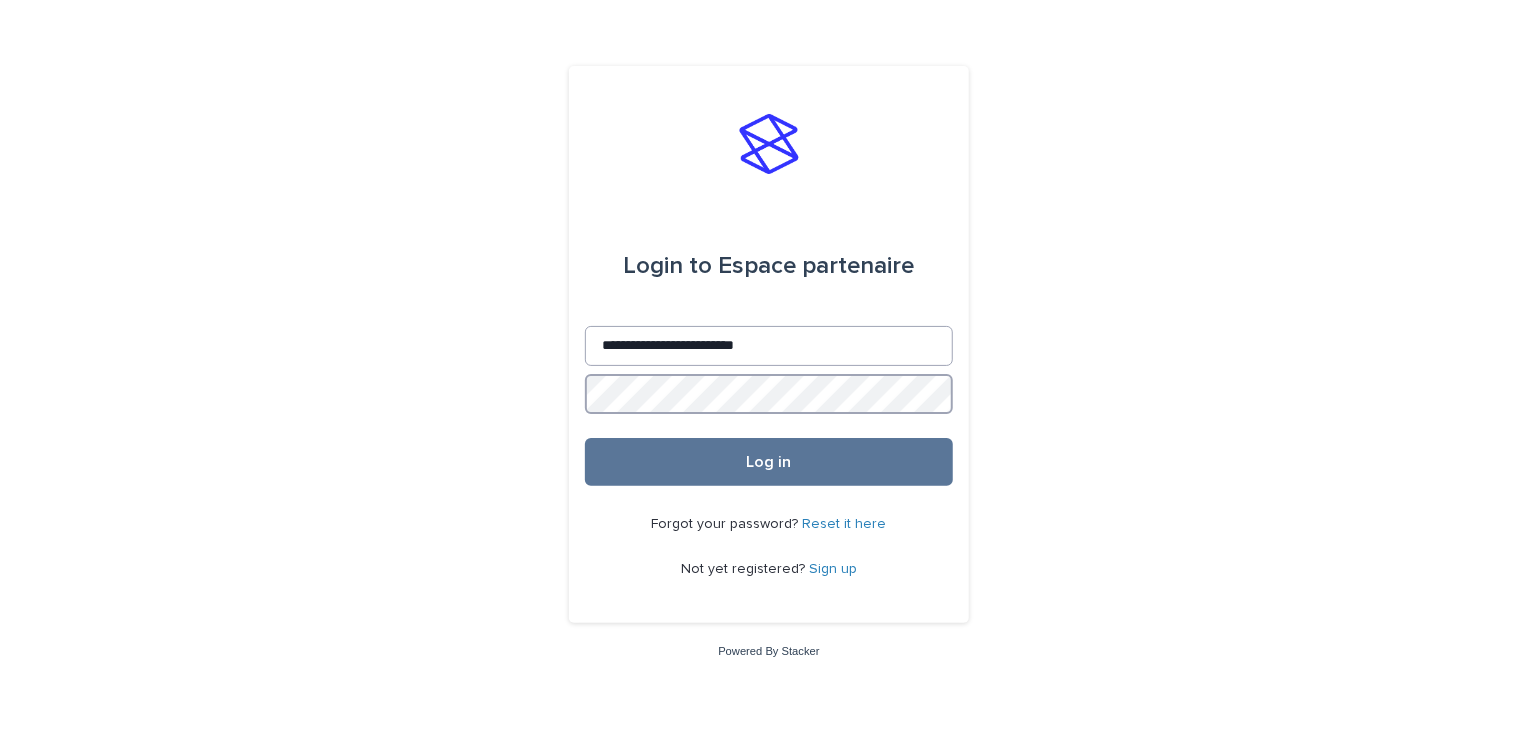click on "Log in" at bounding box center [769, 462] 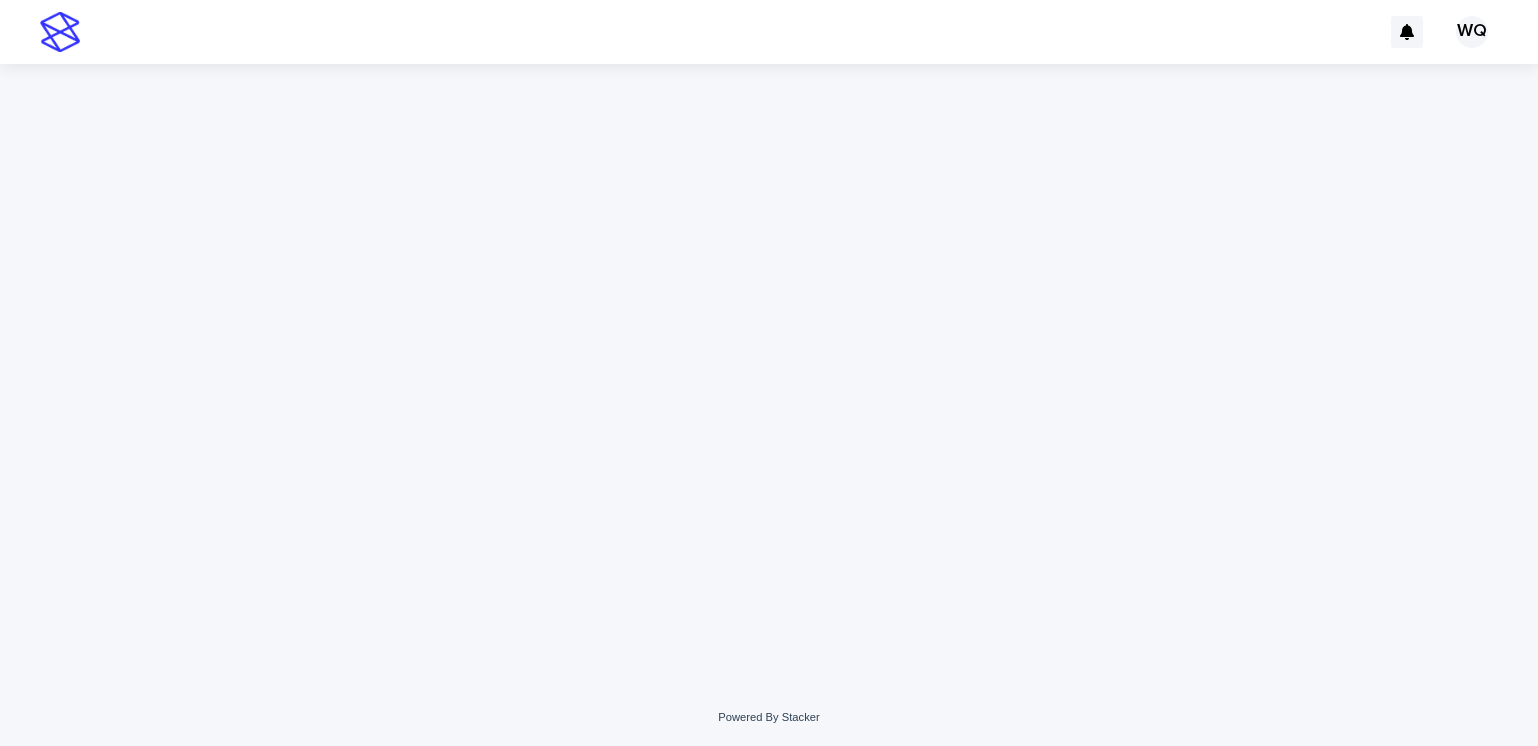 scroll, scrollTop: 0, scrollLeft: 0, axis: both 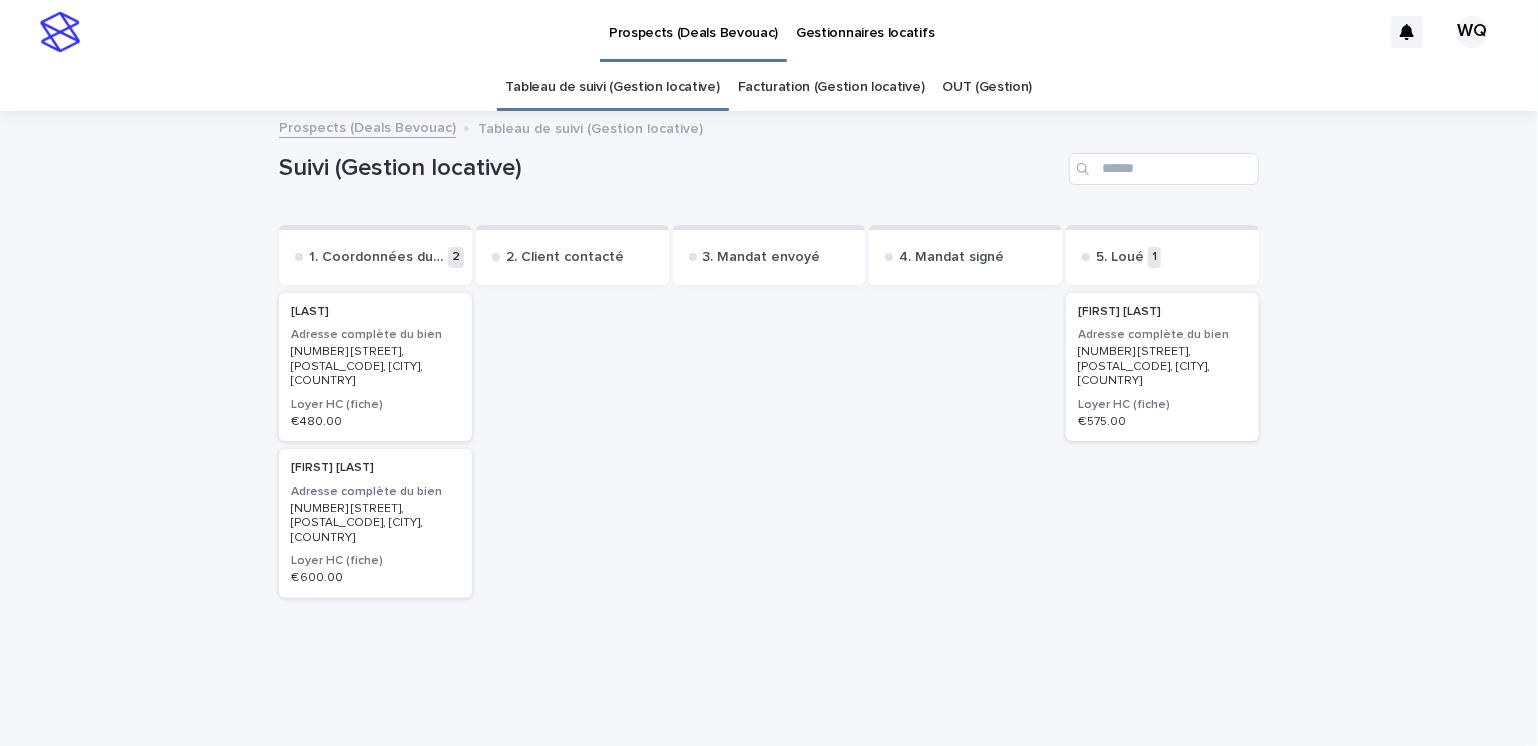 click on "[FIRST] [LAST]" at bounding box center (1162, 312) 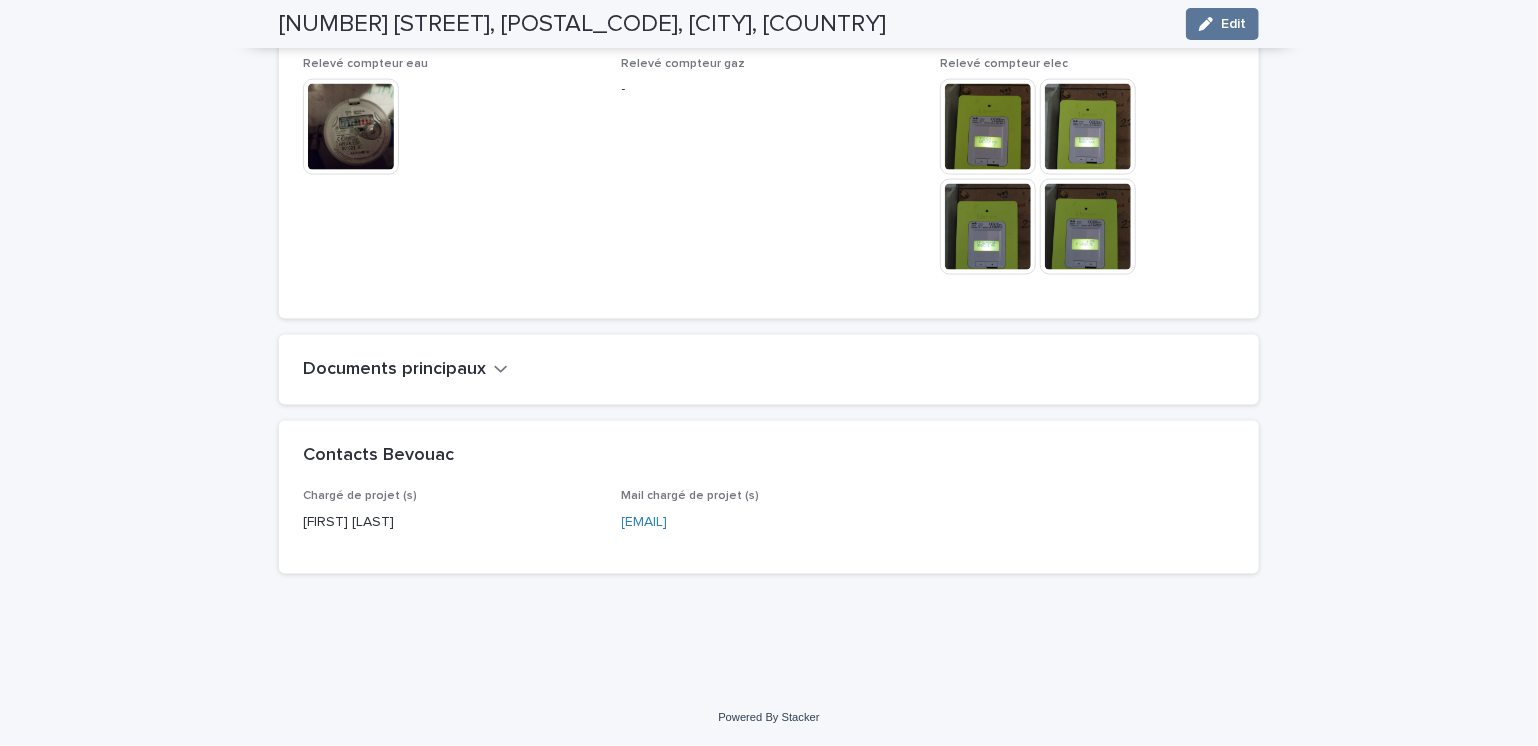 scroll, scrollTop: 1459, scrollLeft: 0, axis: vertical 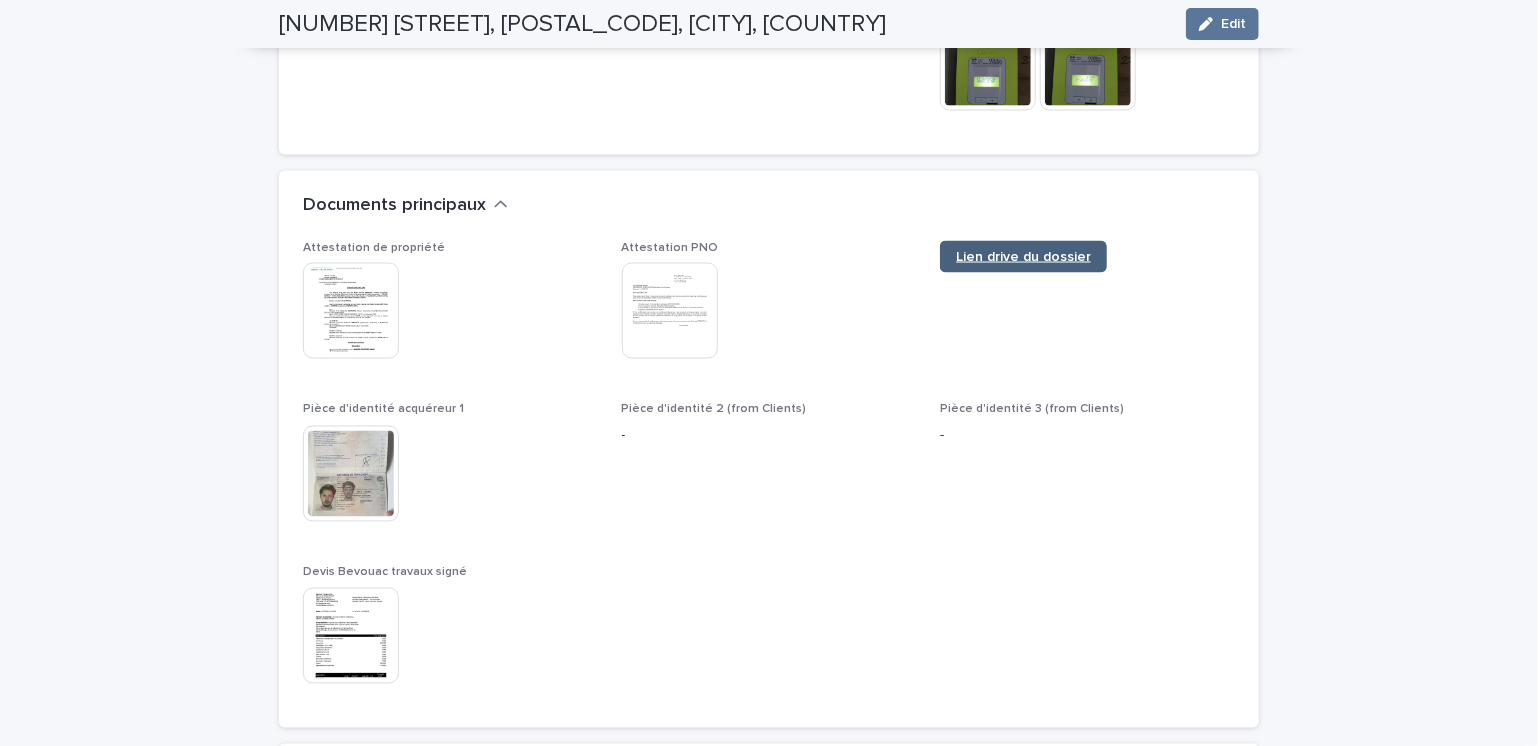 click on "Lien drive du dossier" at bounding box center [1023, 257] 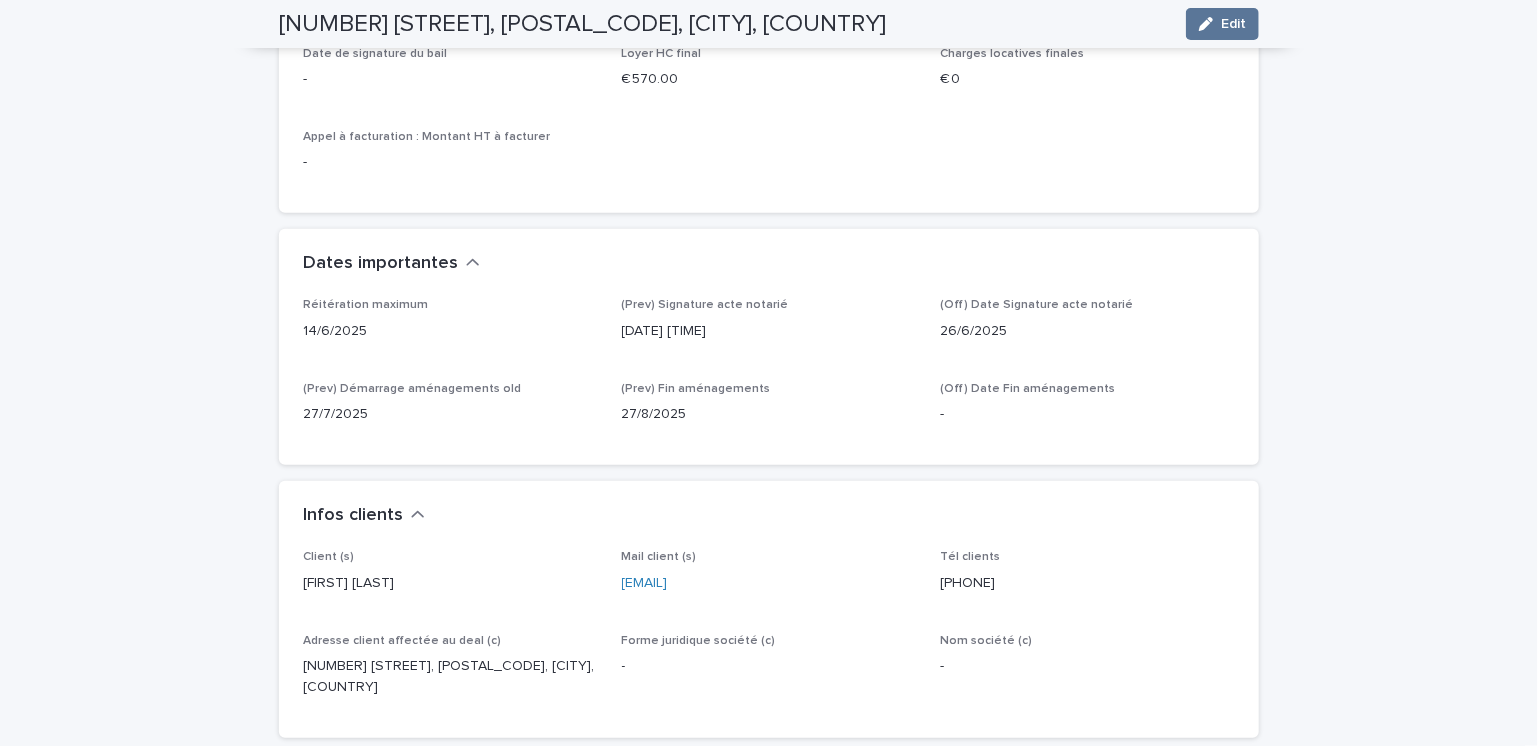 scroll, scrollTop: 346, scrollLeft: 0, axis: vertical 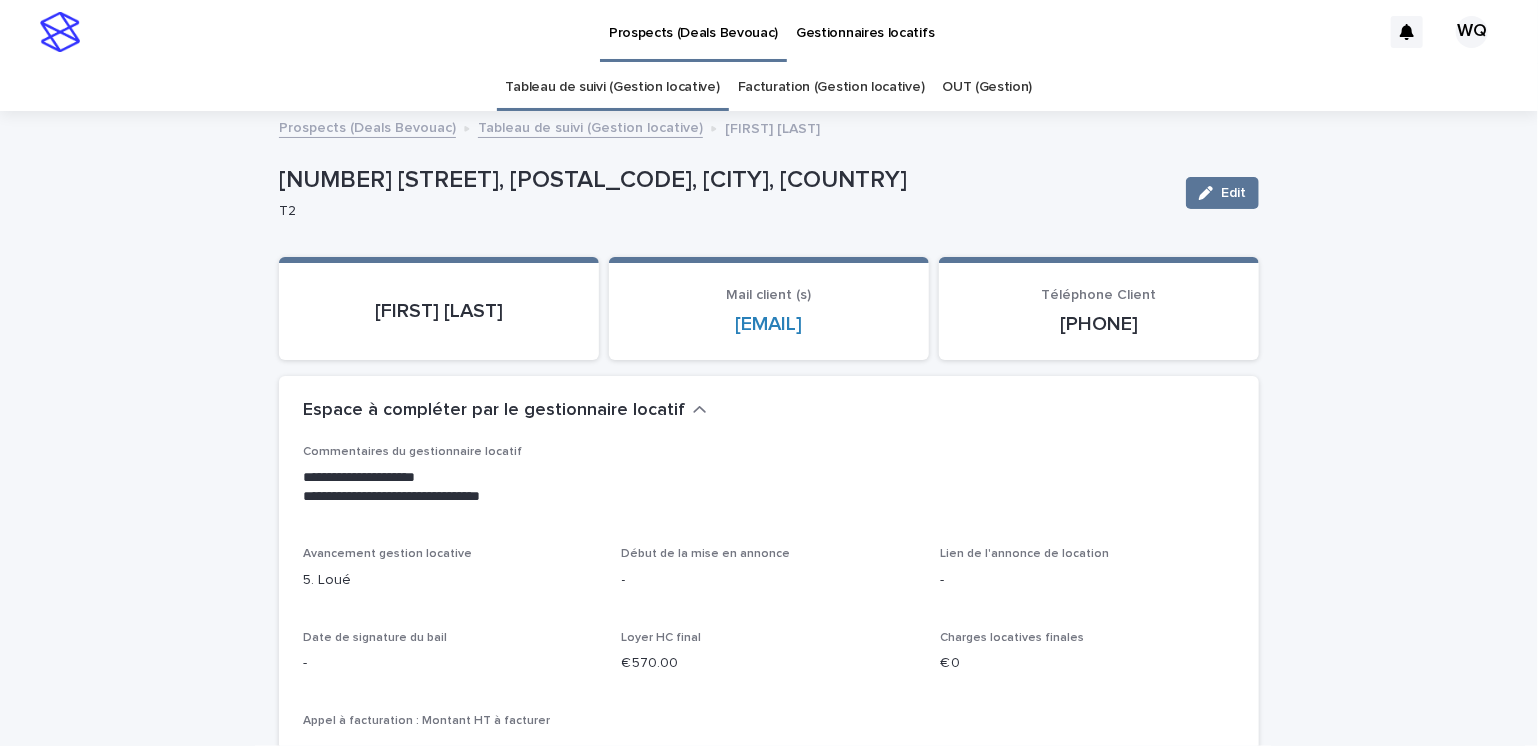 click on "Tableau de suivi (Gestion locative)" at bounding box center (613, 87) 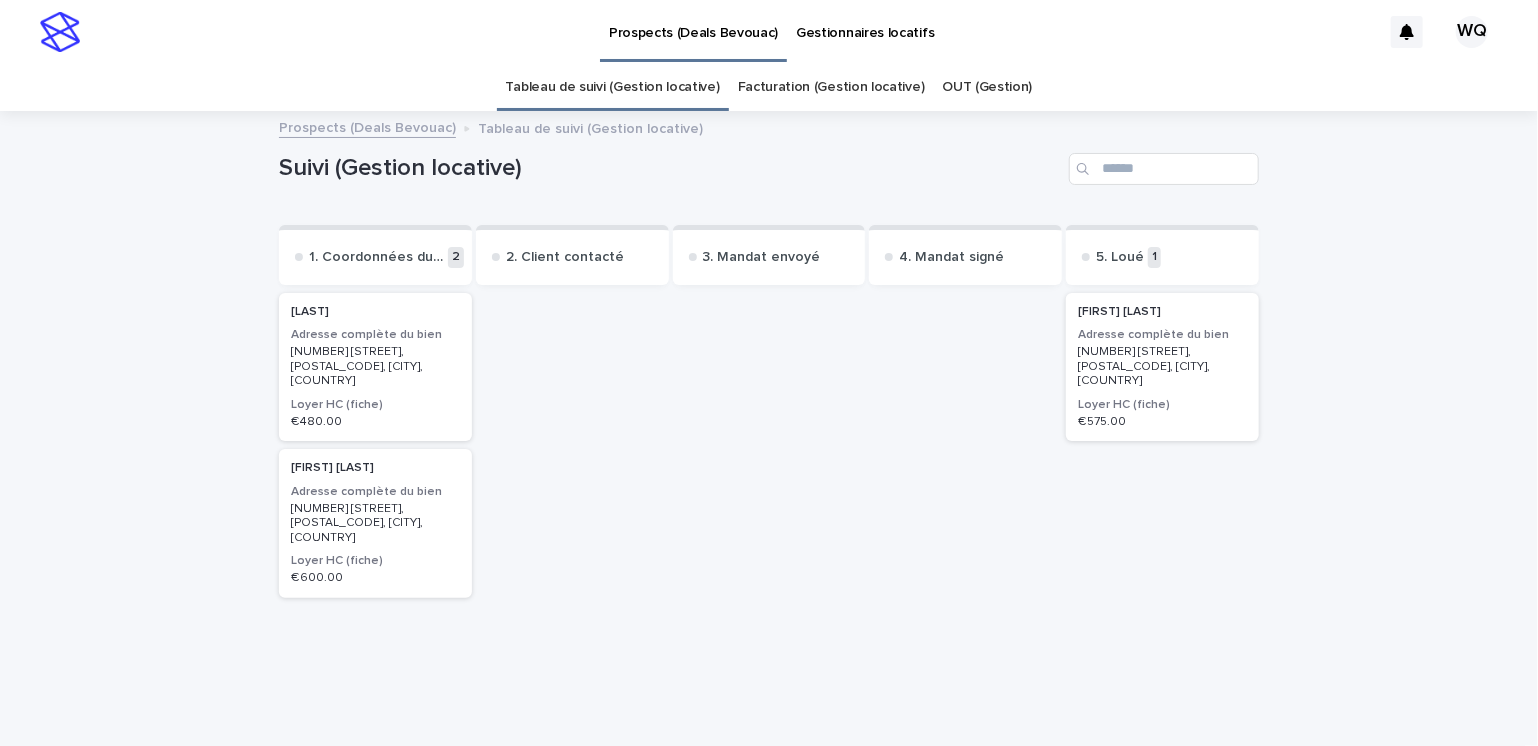 click on "Gestionnaires locatifs" at bounding box center [865, 21] 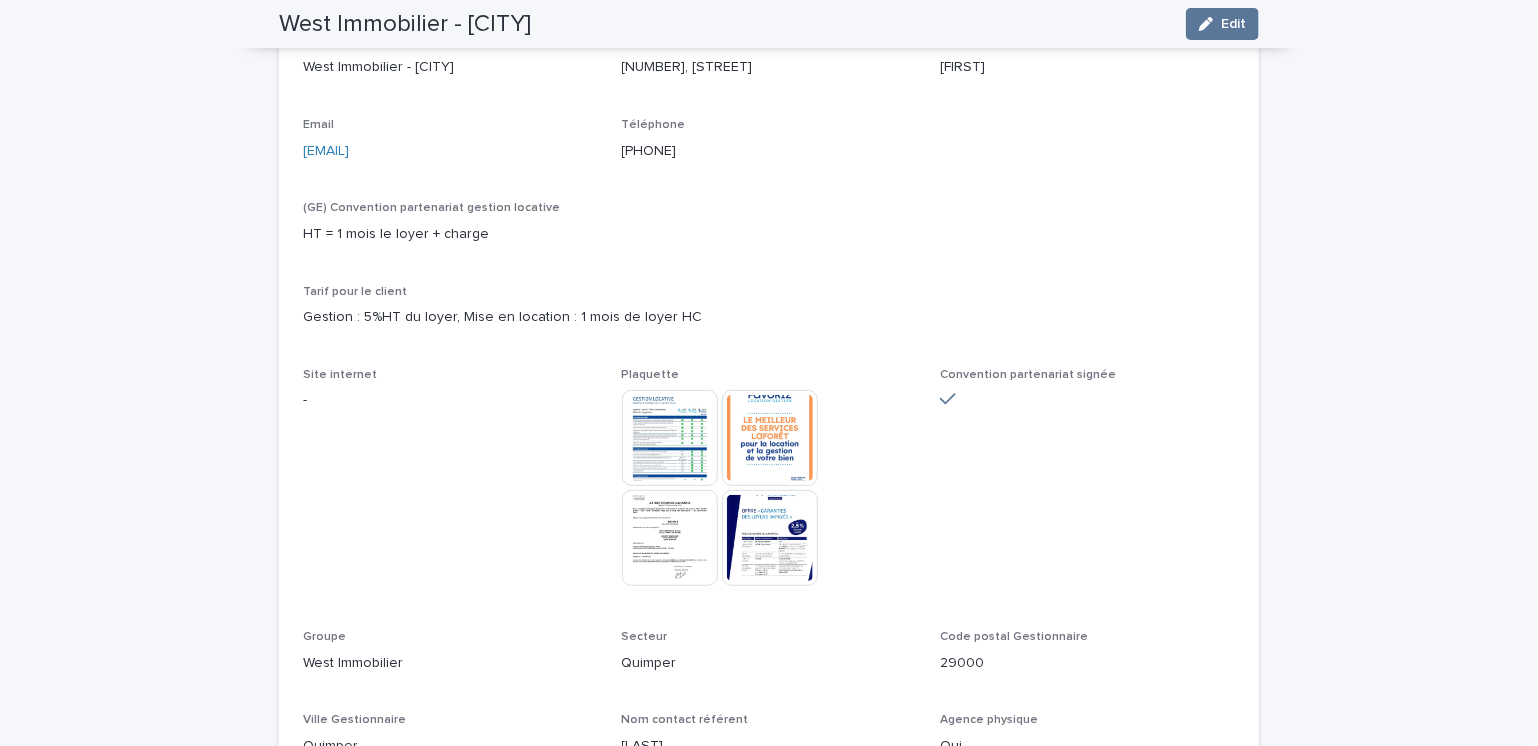 scroll, scrollTop: 0, scrollLeft: 0, axis: both 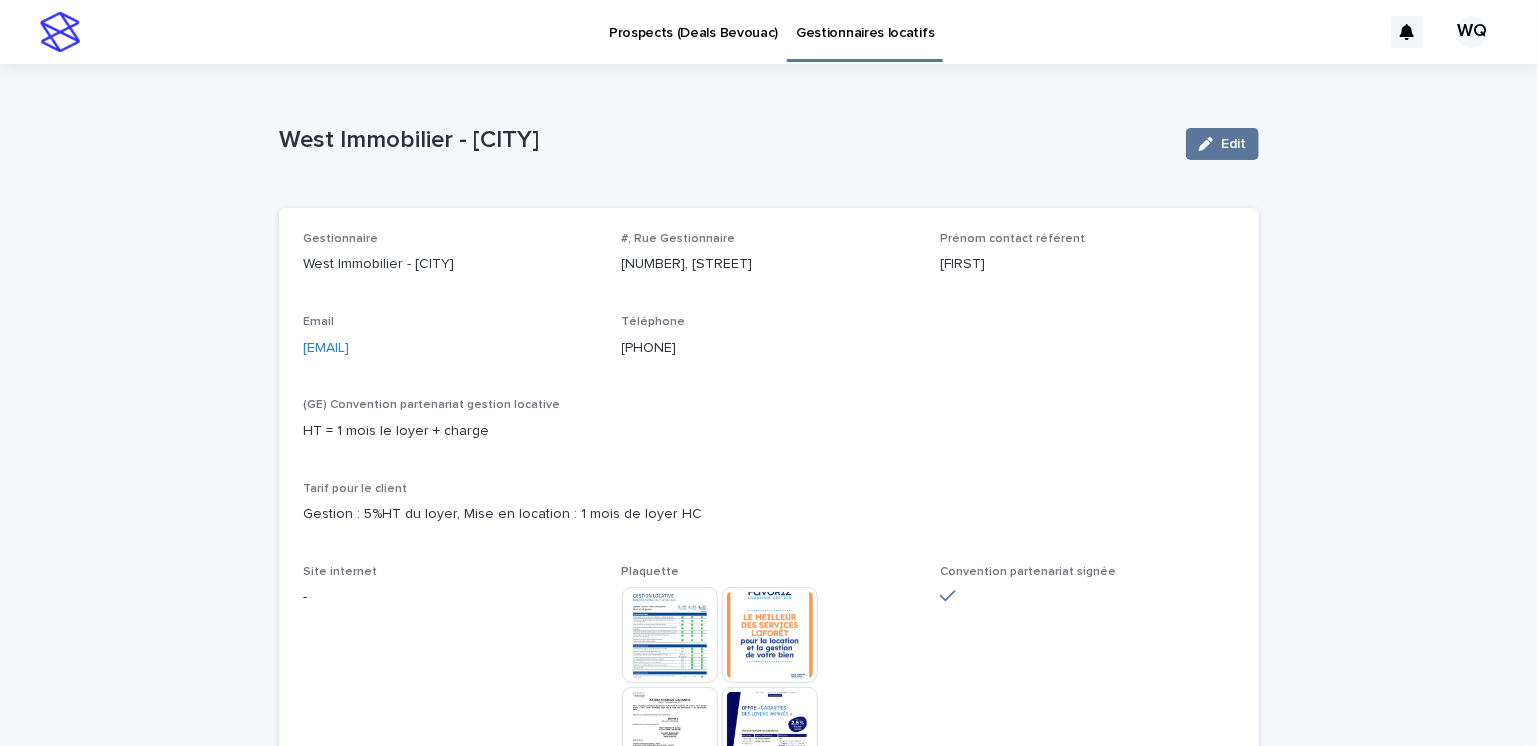 click on "Prospects (Deals Bevouac)" at bounding box center (693, 21) 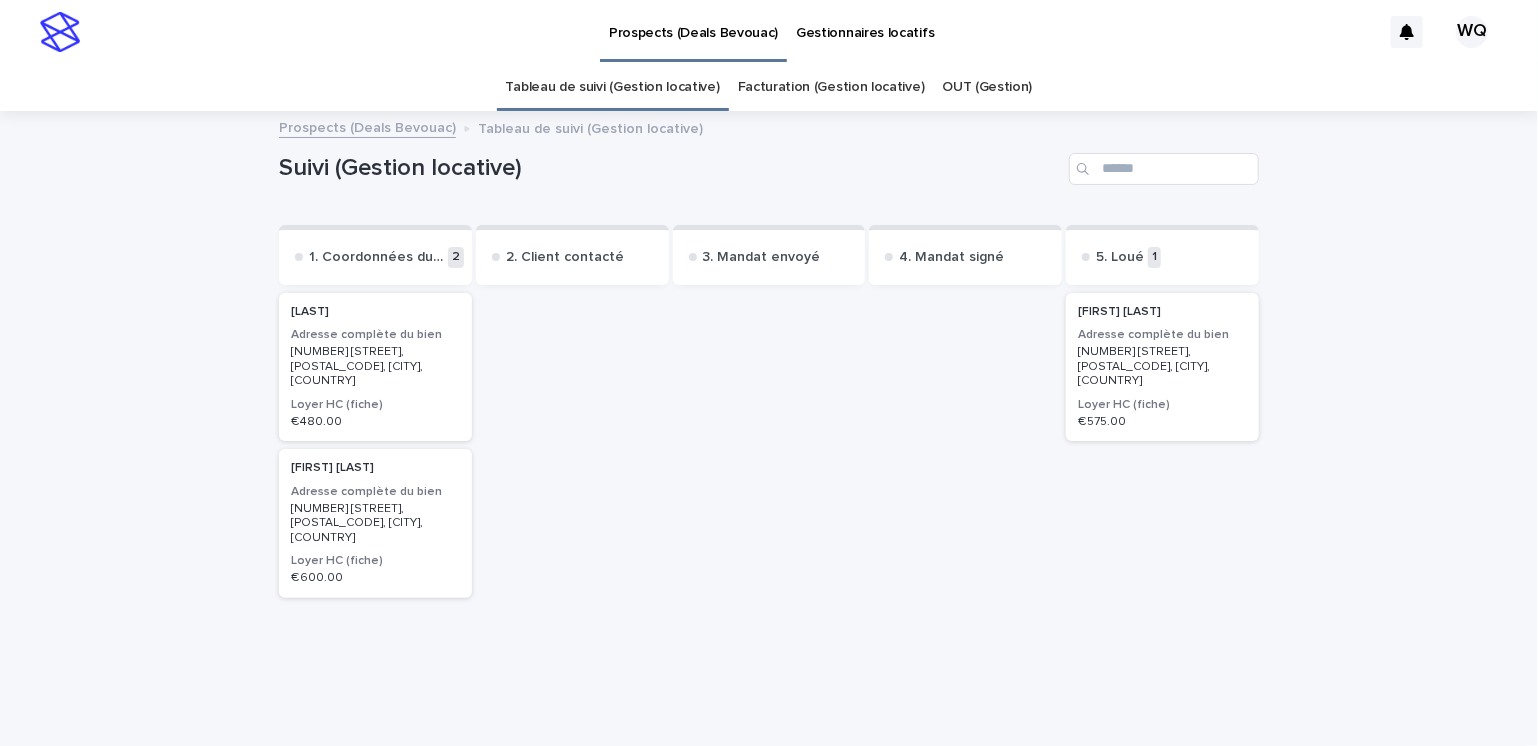 click on "2. Client contacté" at bounding box center (565, 257) 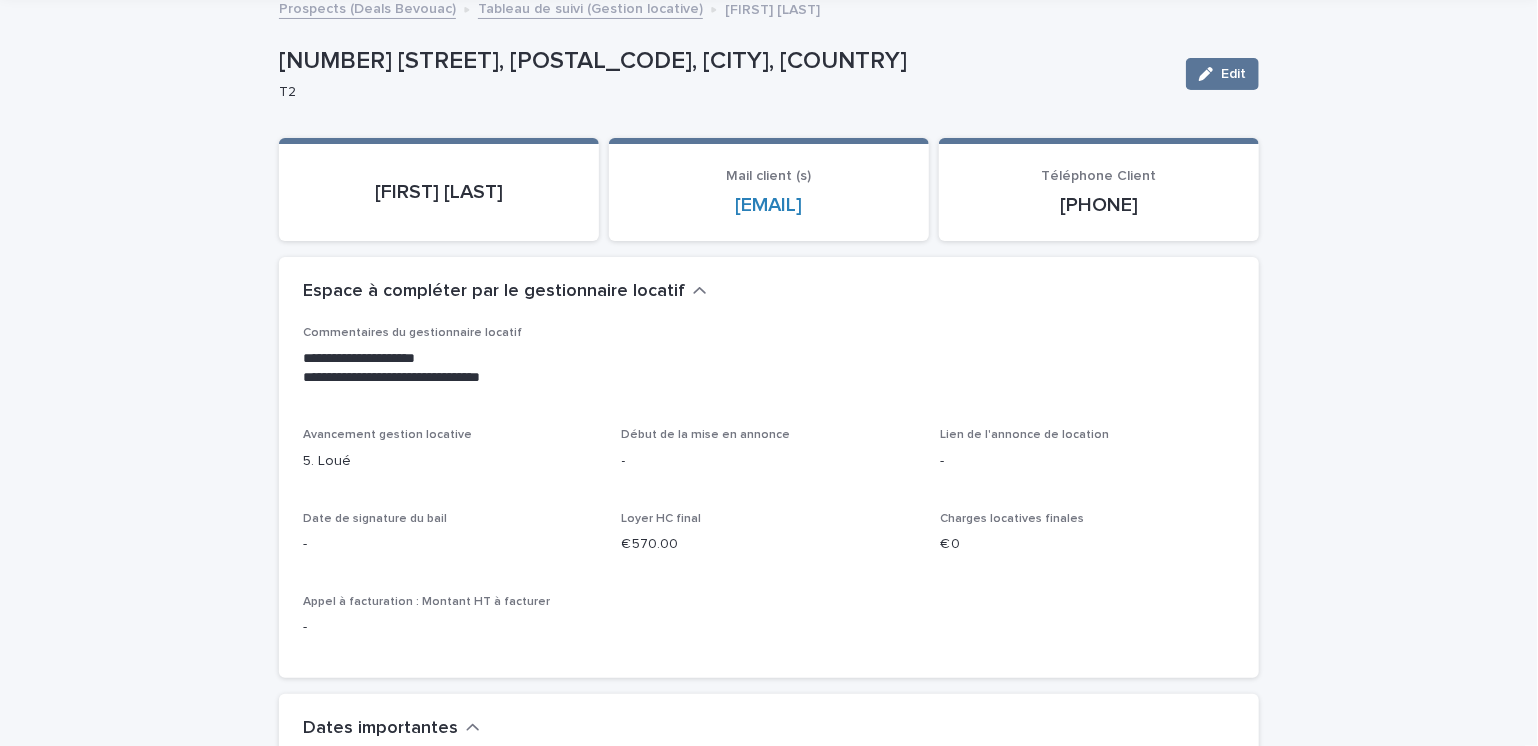 scroll, scrollTop: 300, scrollLeft: 0, axis: vertical 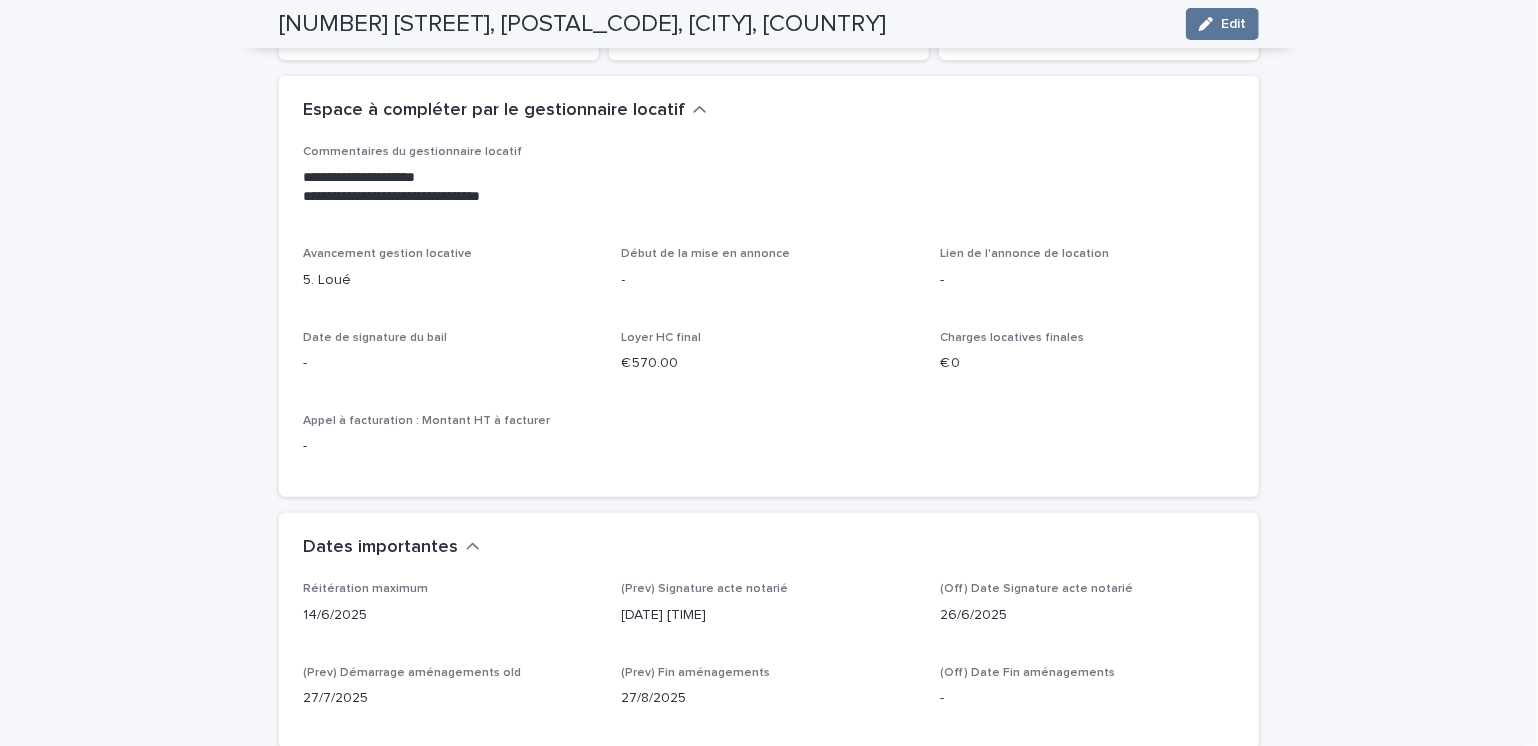 drag, startPoint x: 342, startPoint y: 373, endPoint x: 283, endPoint y: 382, distance: 59.682495 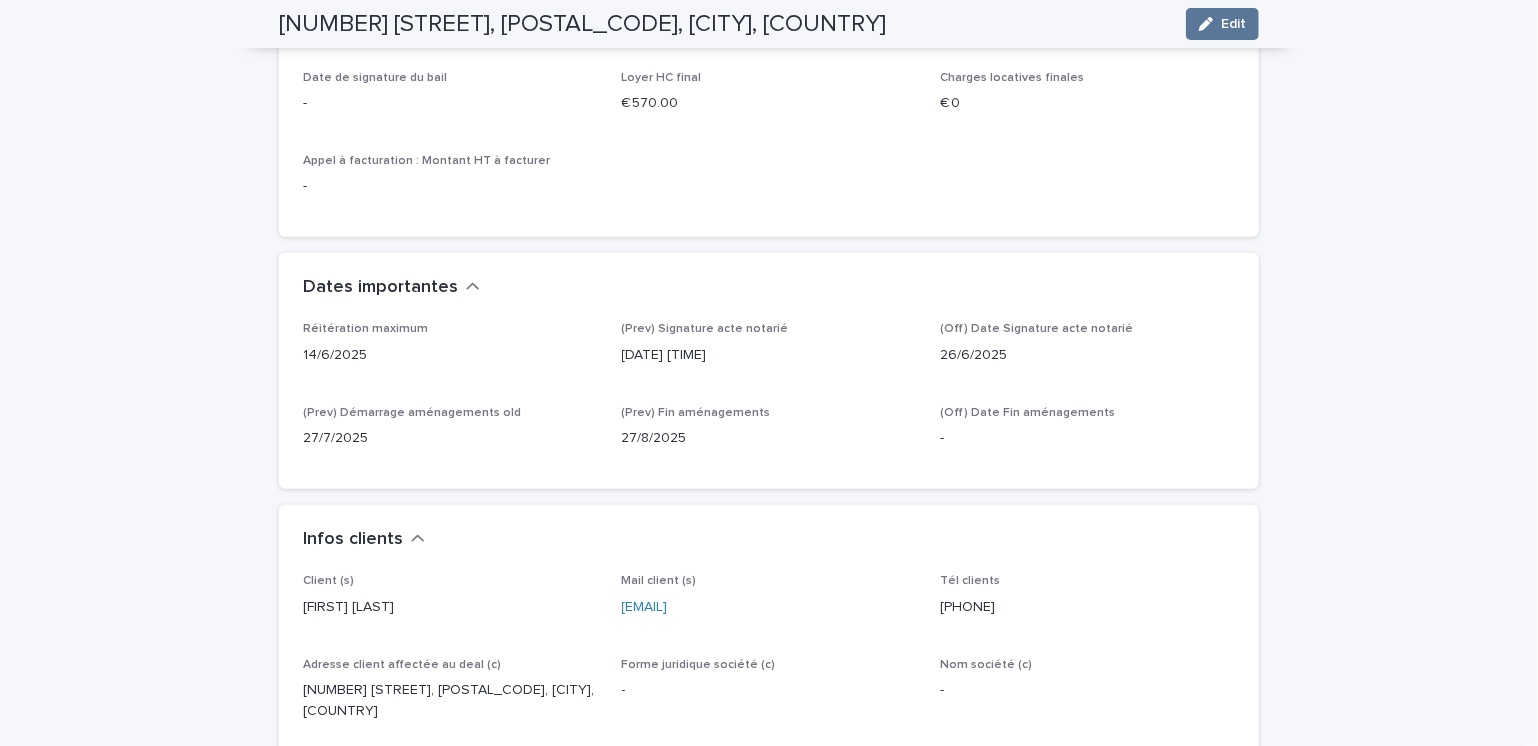 scroll, scrollTop: 1000, scrollLeft: 0, axis: vertical 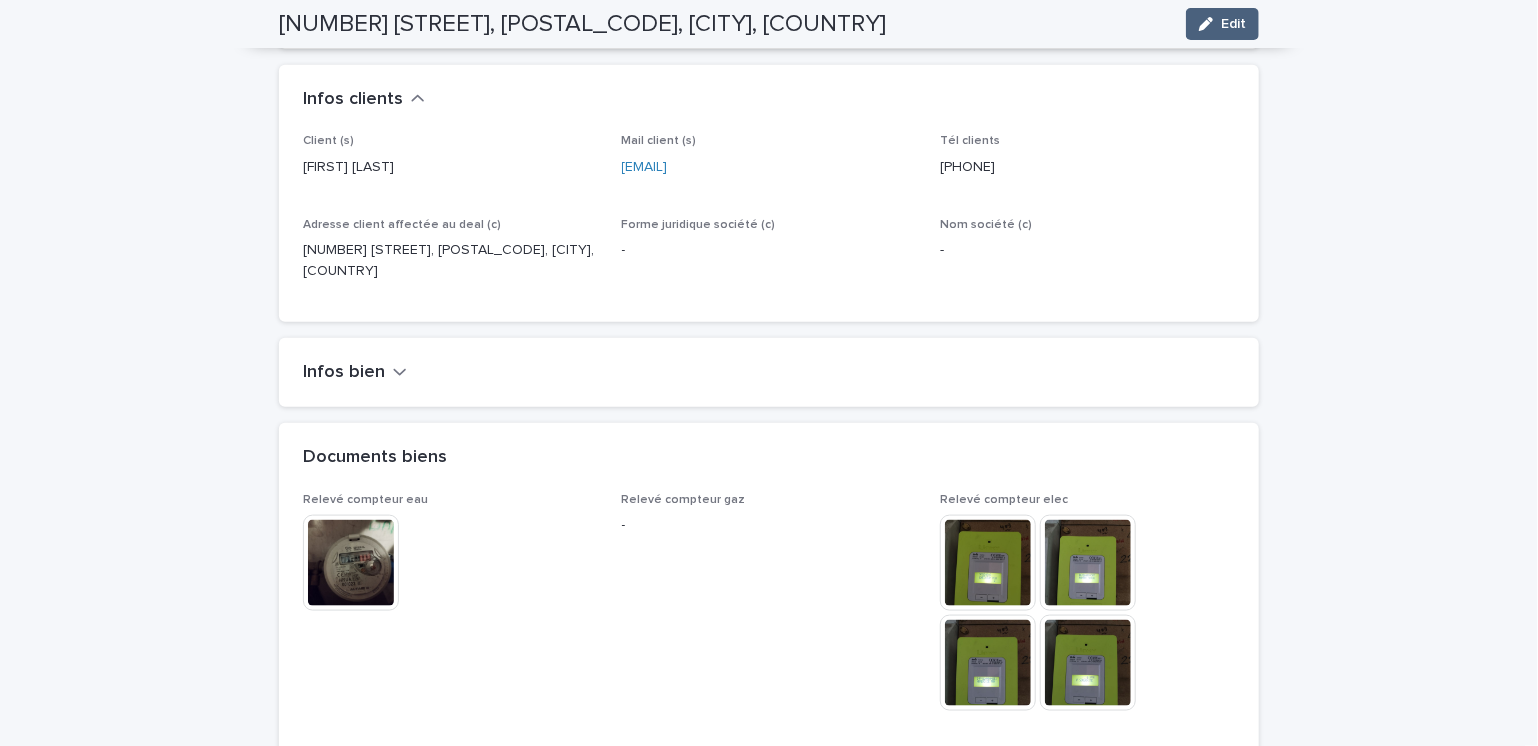 click 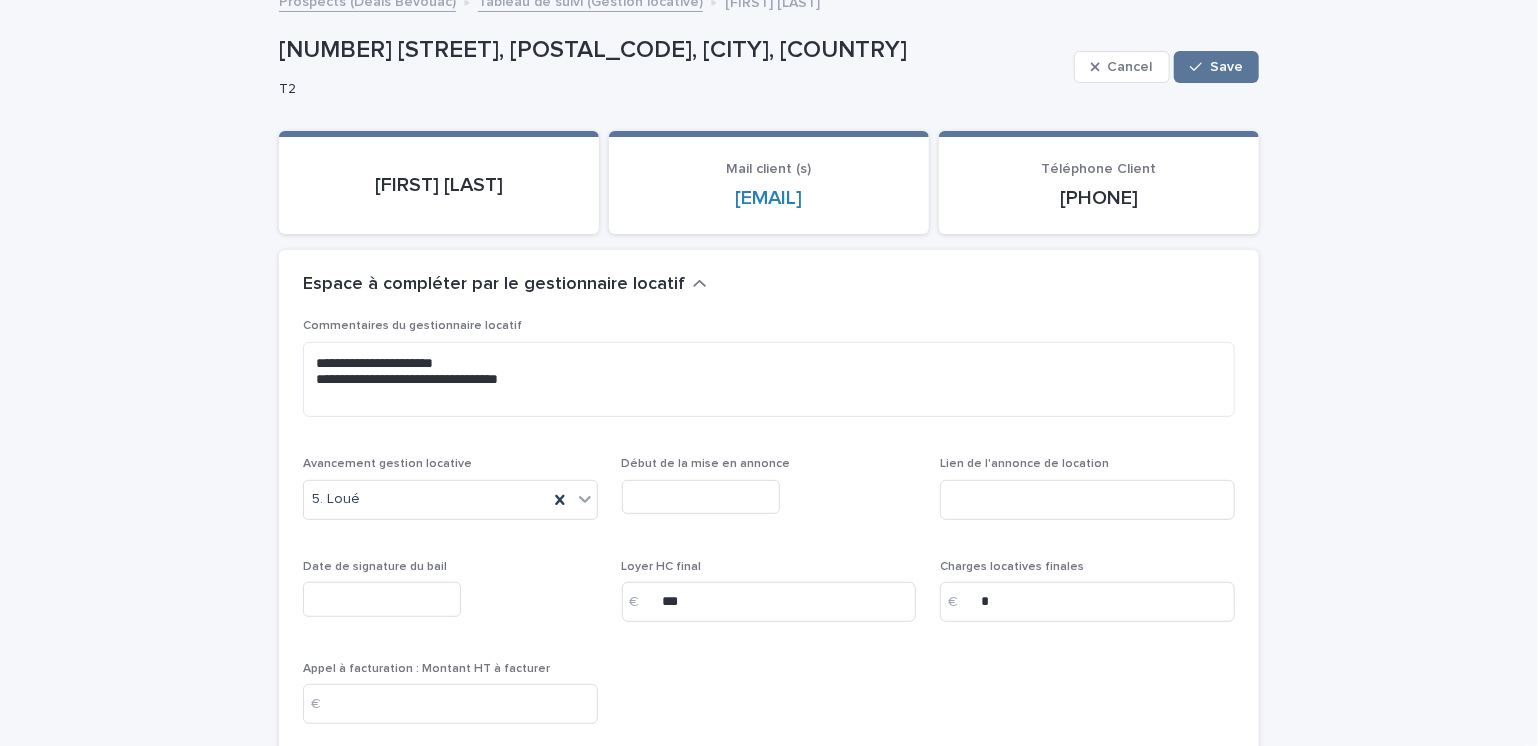 scroll, scrollTop: 229, scrollLeft: 0, axis: vertical 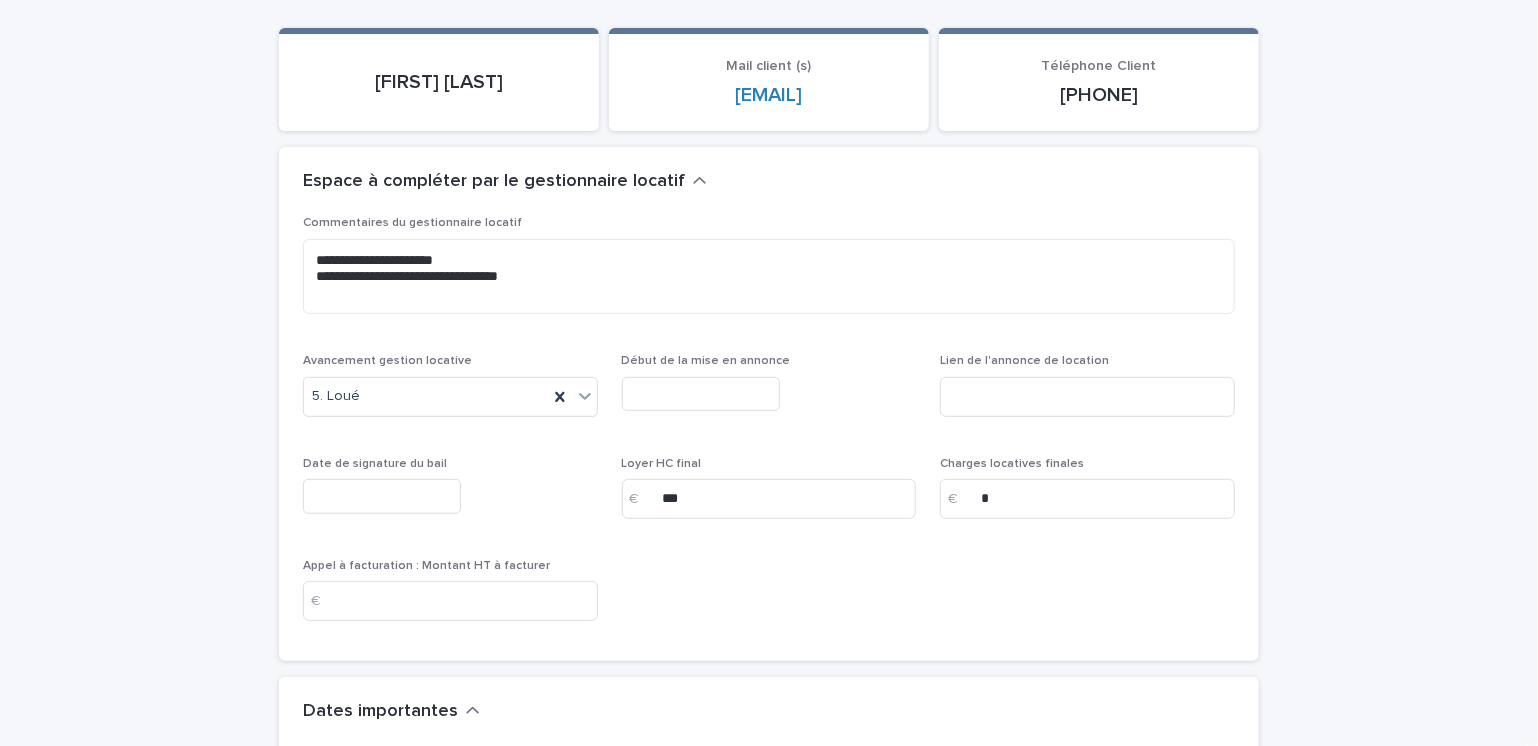 click at bounding box center (382, 496) 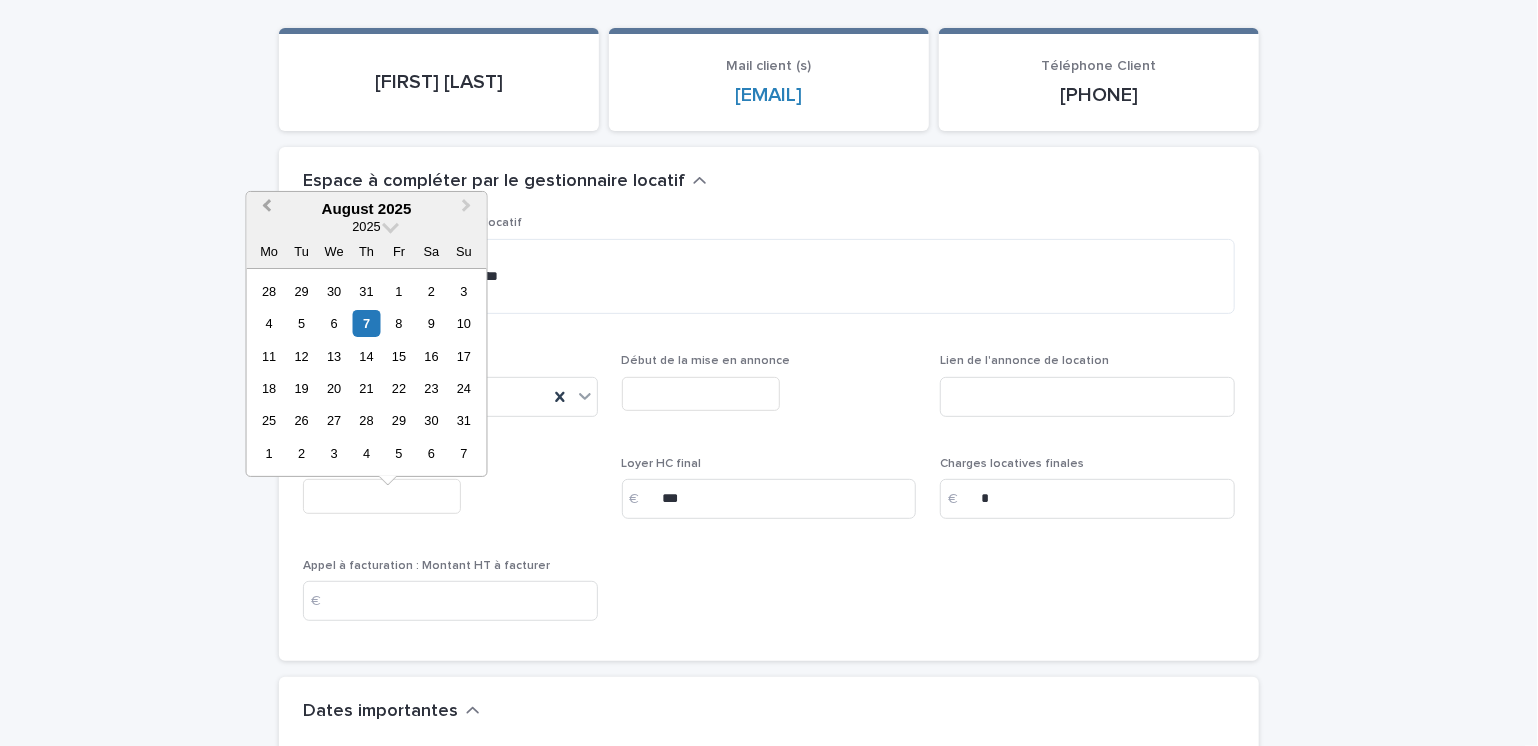 click on "Previous Month" at bounding box center (265, 210) 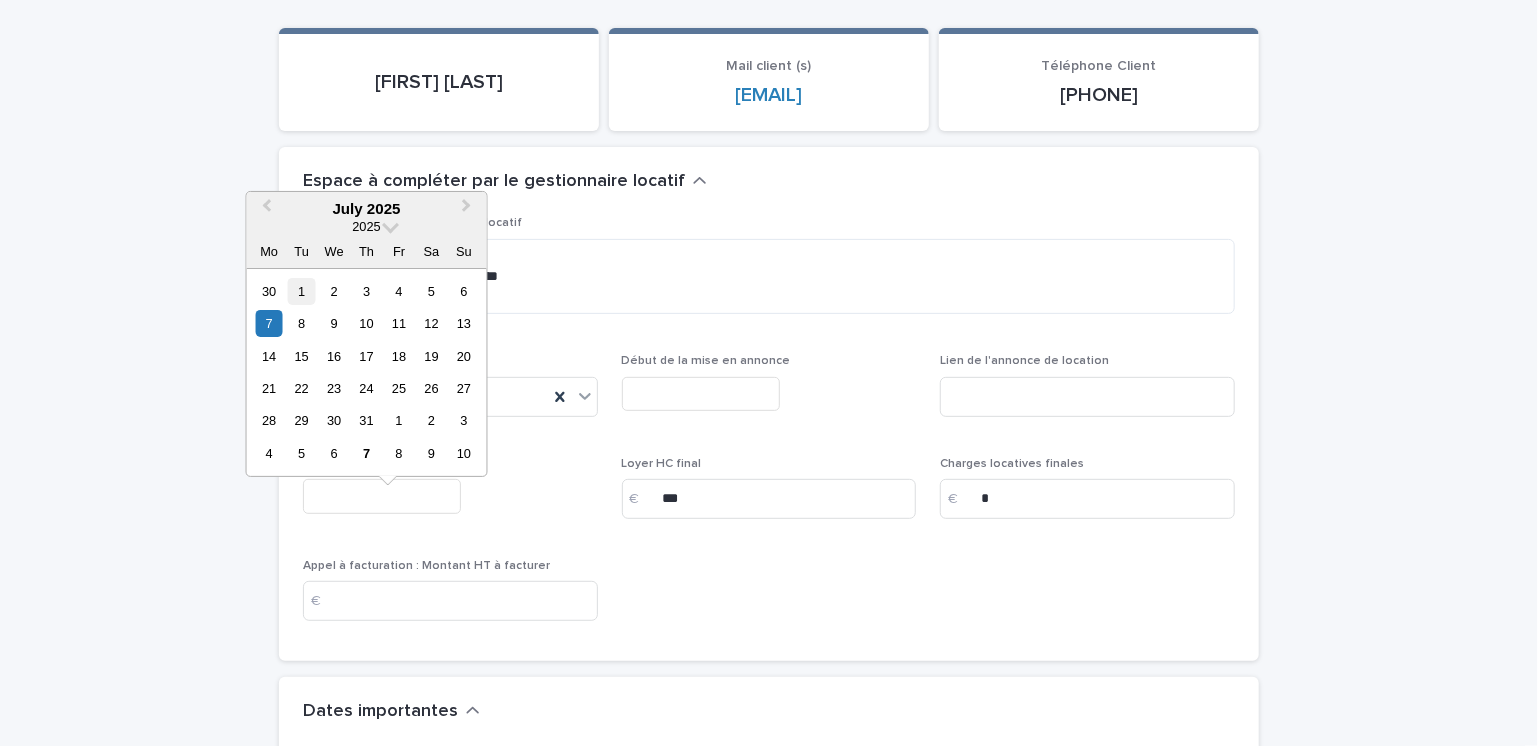 click on "1" at bounding box center (301, 291) 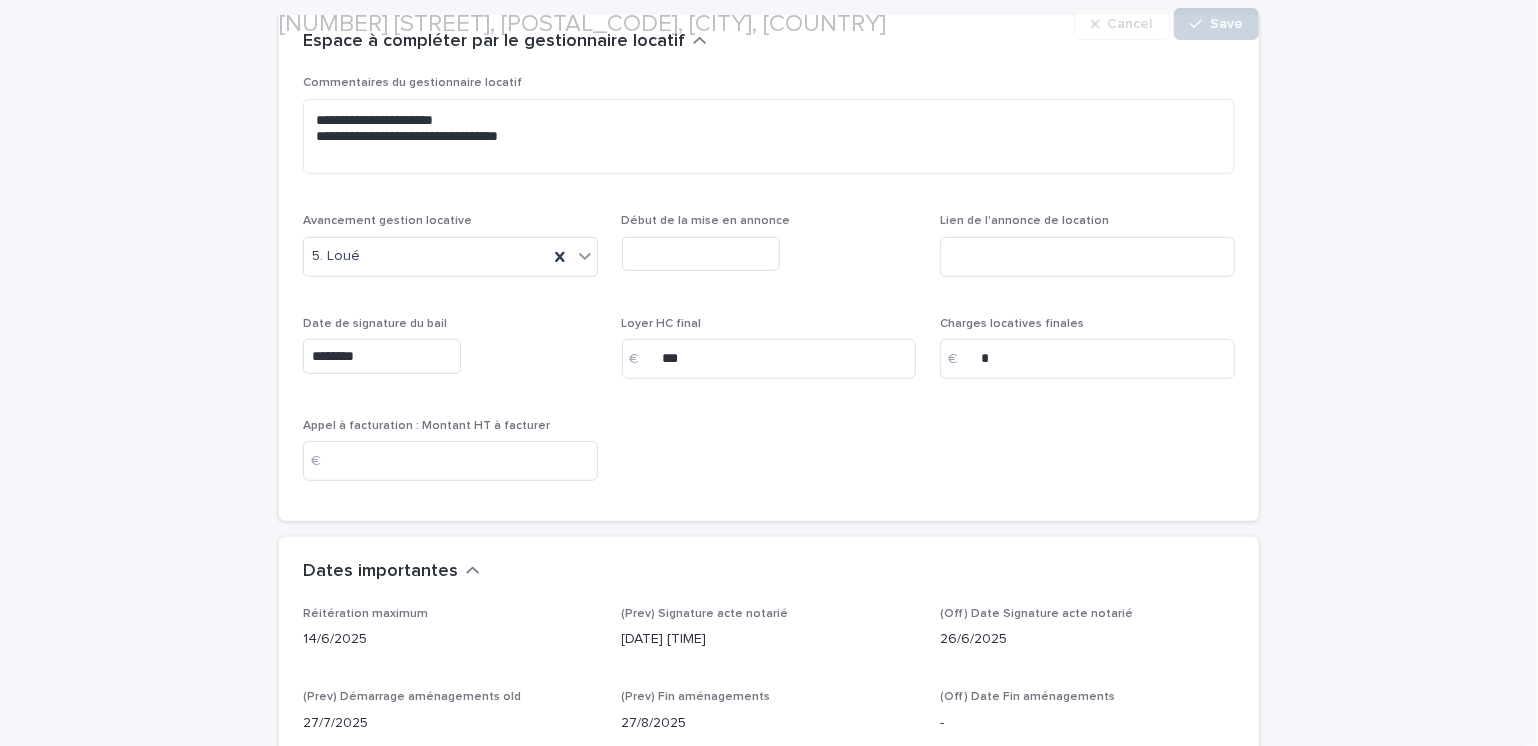 scroll, scrollTop: 429, scrollLeft: 0, axis: vertical 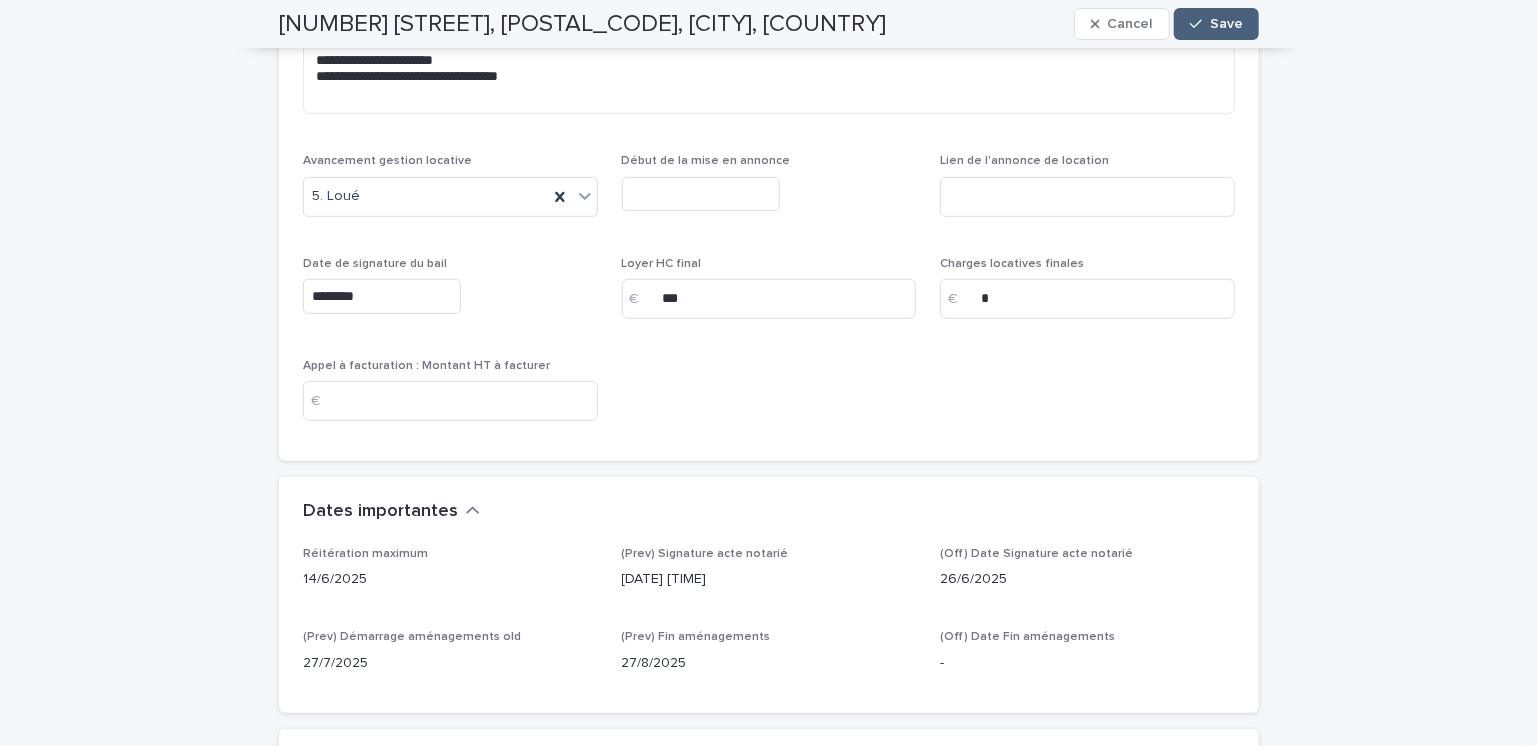 click at bounding box center (1200, 24) 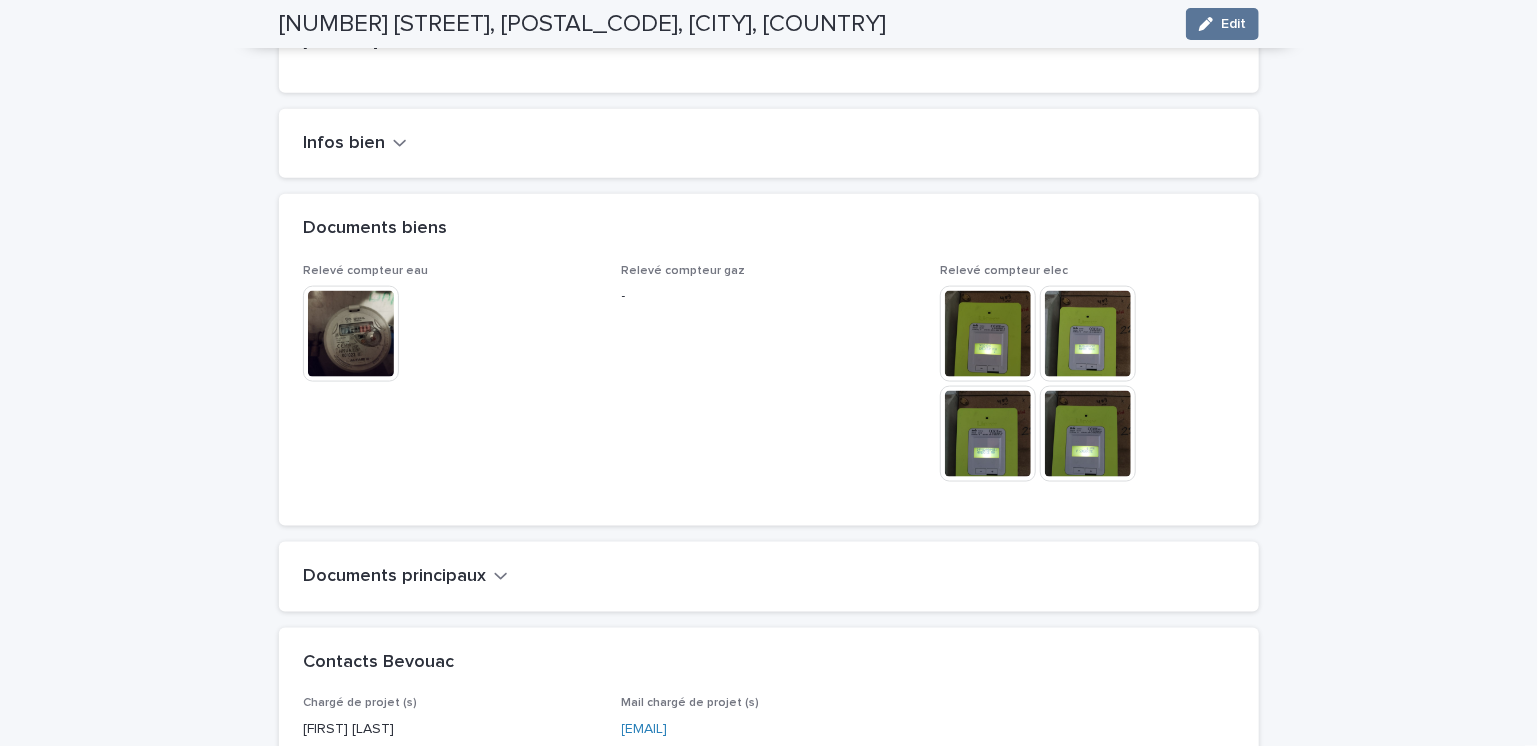 scroll, scrollTop: 1459, scrollLeft: 0, axis: vertical 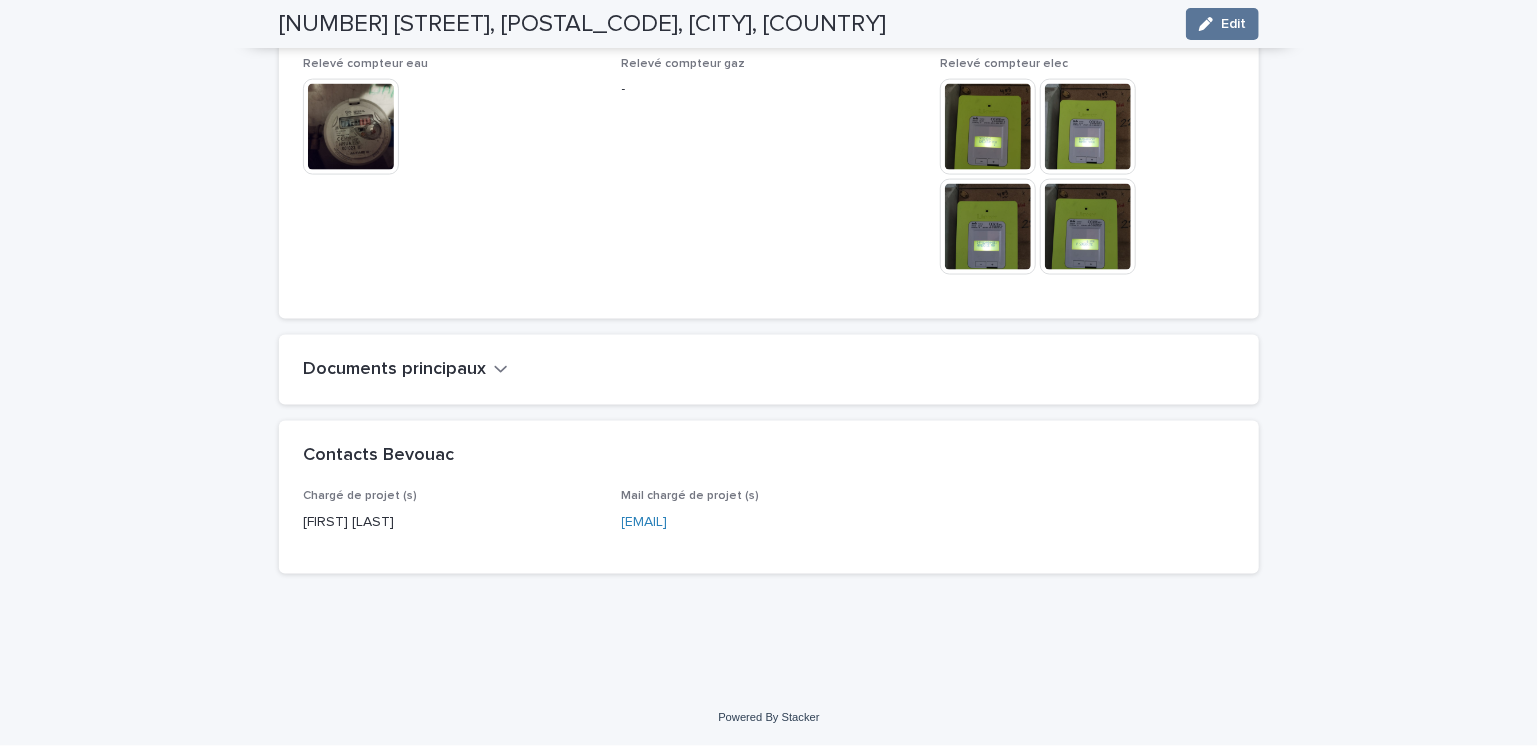 click on "Documents principaux" at bounding box center (769, 370) 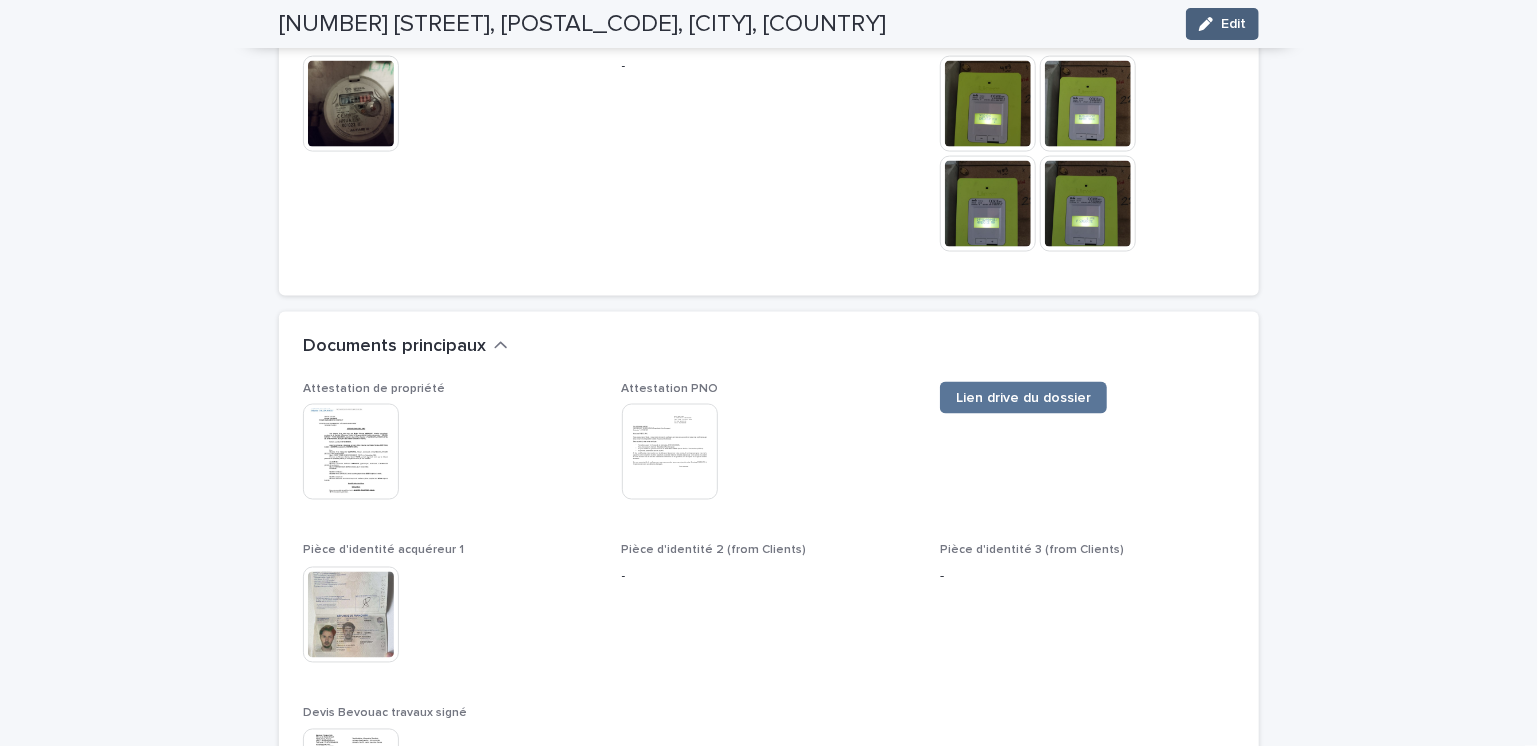 click on "Edit" at bounding box center [1233, 24] 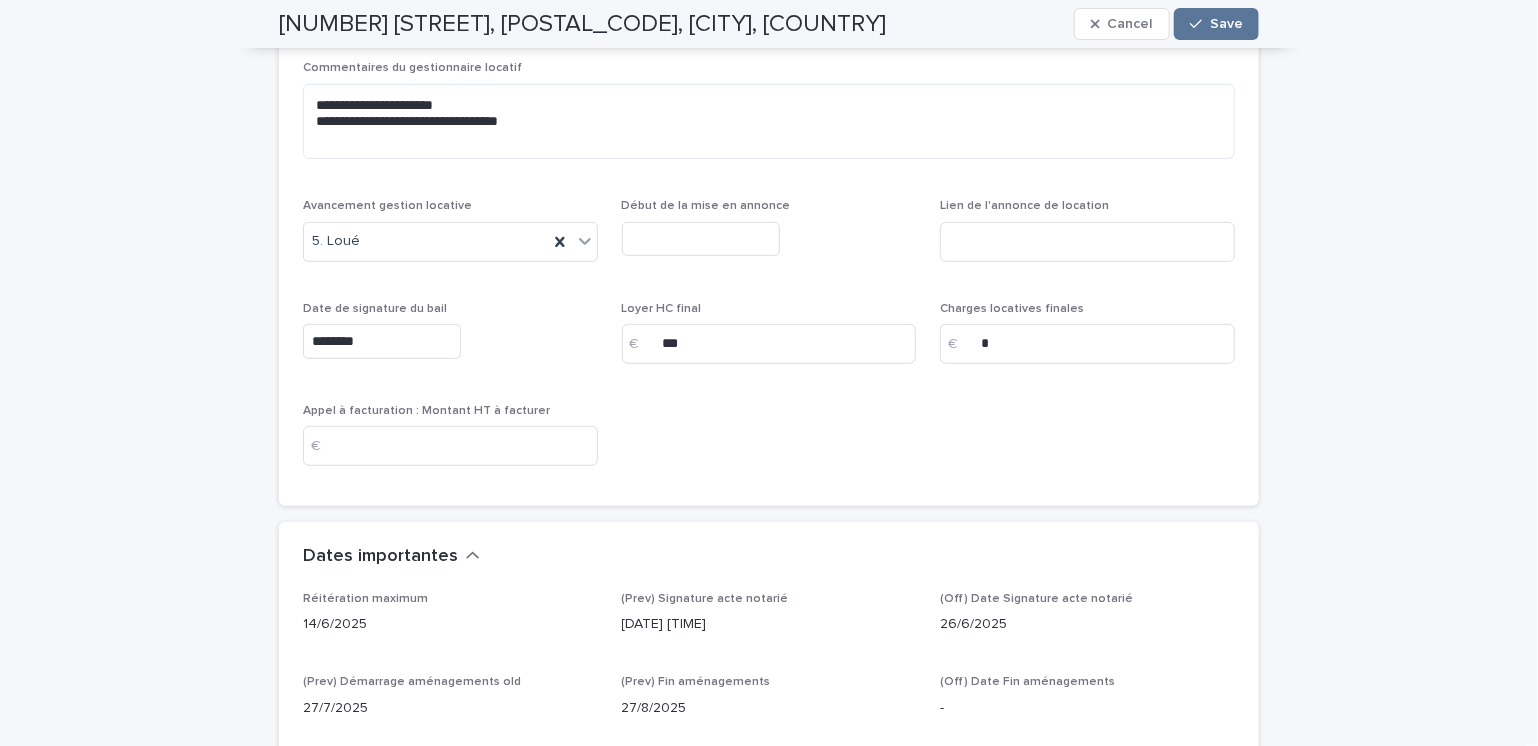 scroll, scrollTop: 40, scrollLeft: 0, axis: vertical 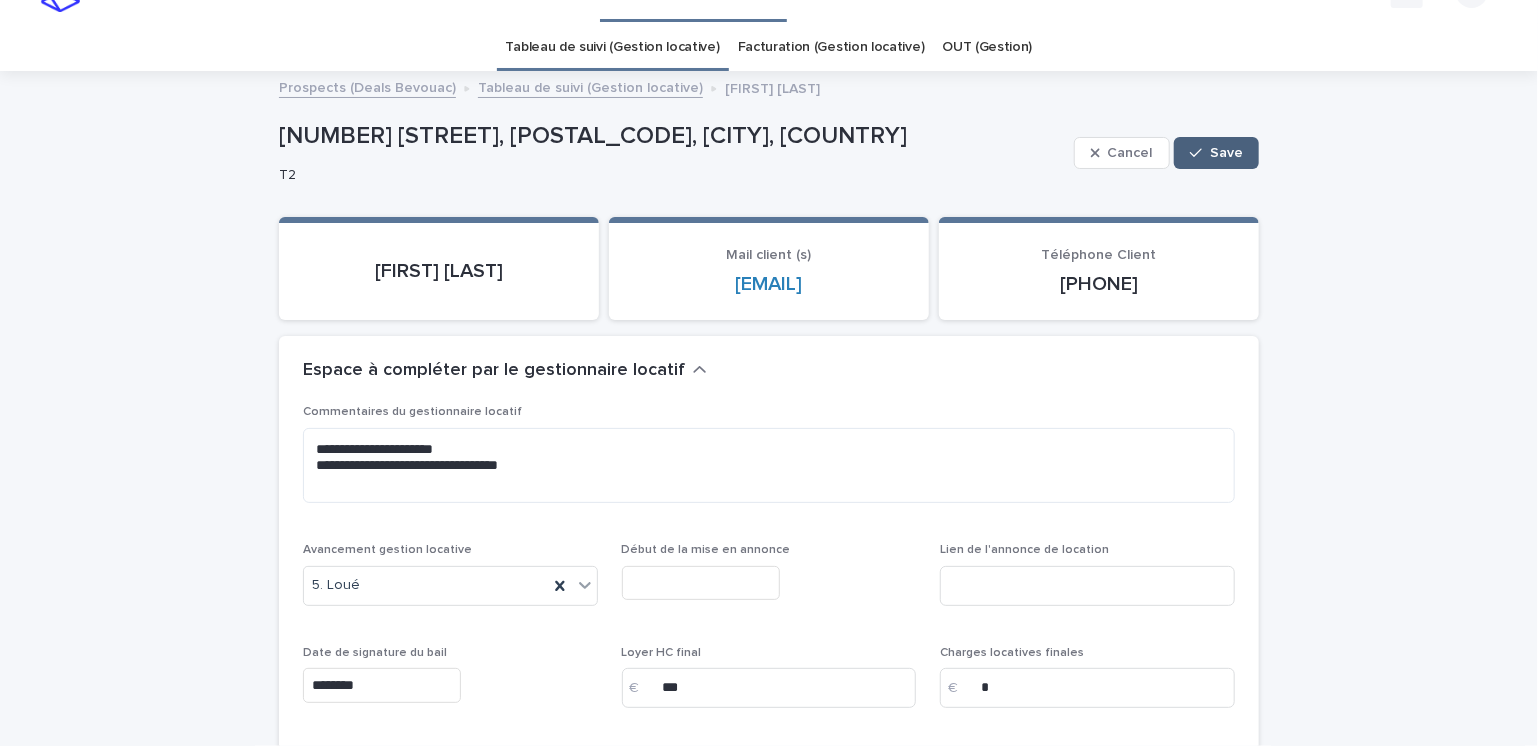 click on "Save" at bounding box center [1226, 153] 